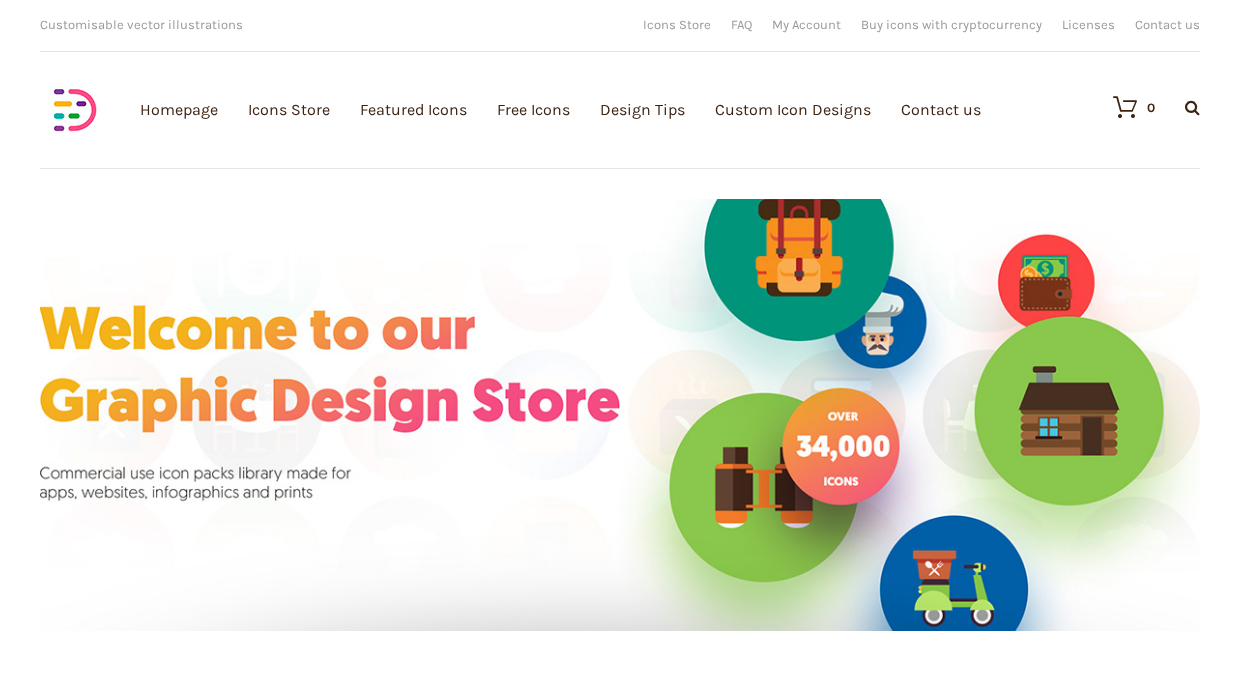 scroll, scrollTop: 0, scrollLeft: 0, axis: both 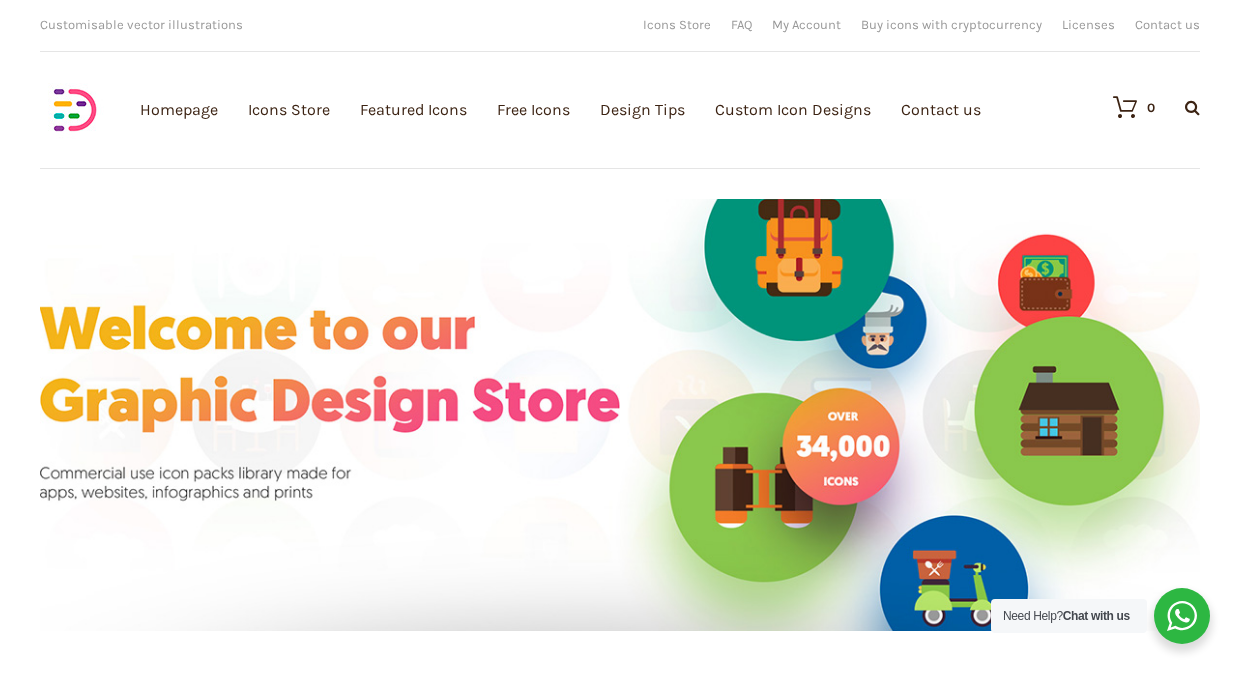 click on "Download full vector icon packs
Customisable vector illustrations
We provide high quality vector icons
Icons Store
FAQ
My Account
Buy icons with cryptocurrency
Licenses
Contact us" at bounding box center [620, 26] 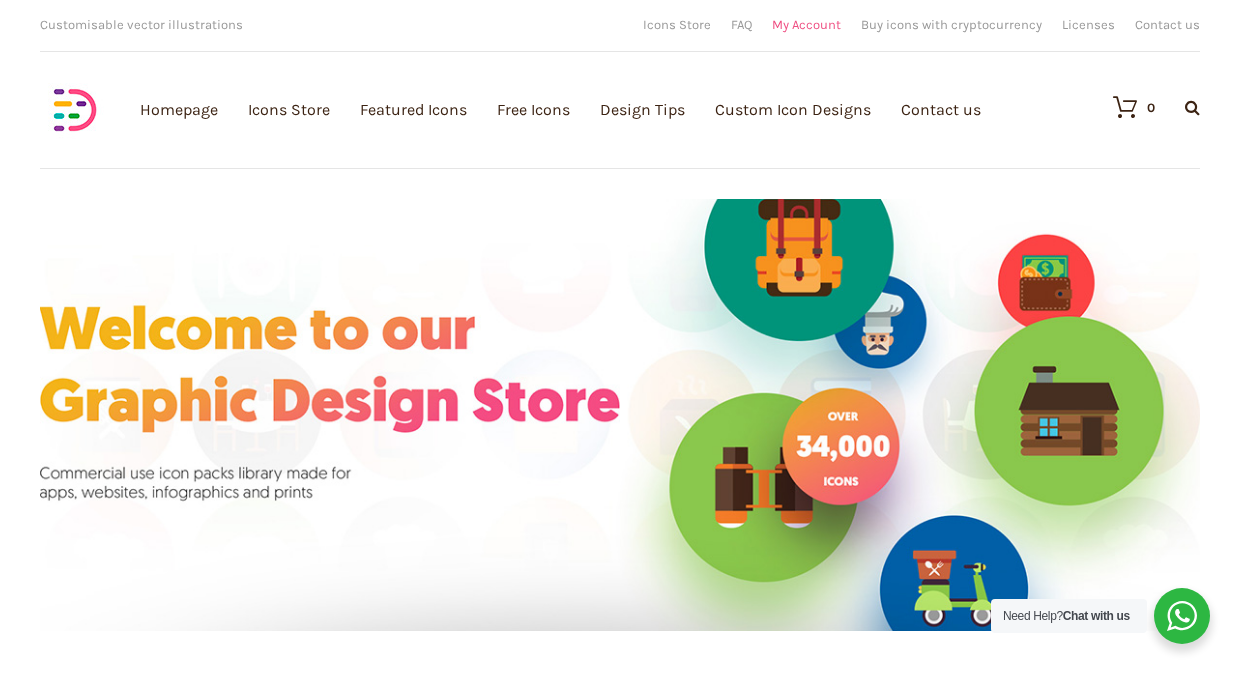 click on "My Account" at bounding box center (806, 24) 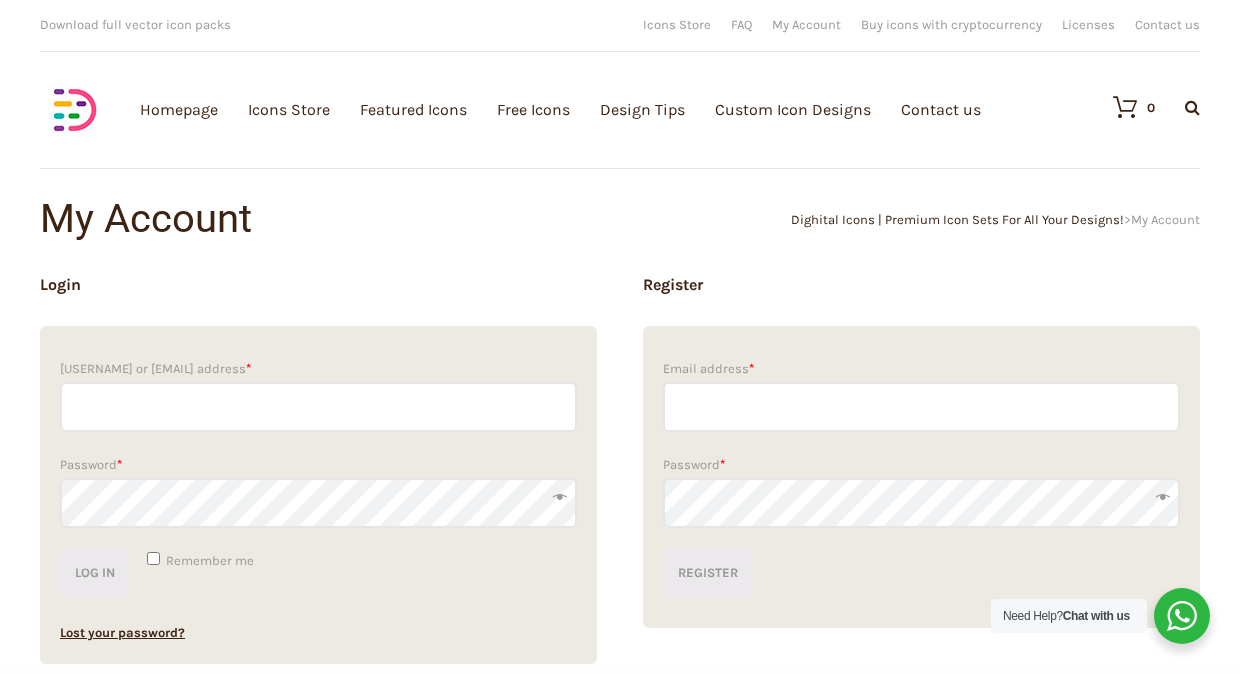 scroll, scrollTop: 0, scrollLeft: 0, axis: both 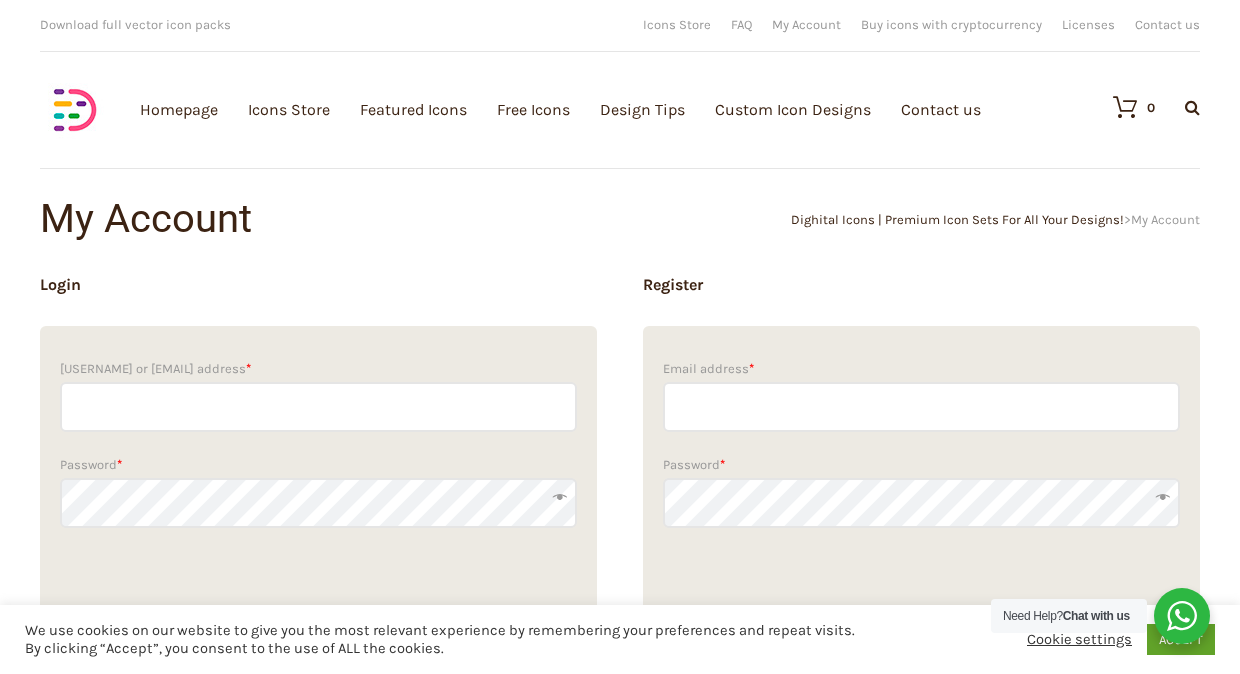 click on "[USERNAME] or [EMAIL] address  *" at bounding box center [318, 407] 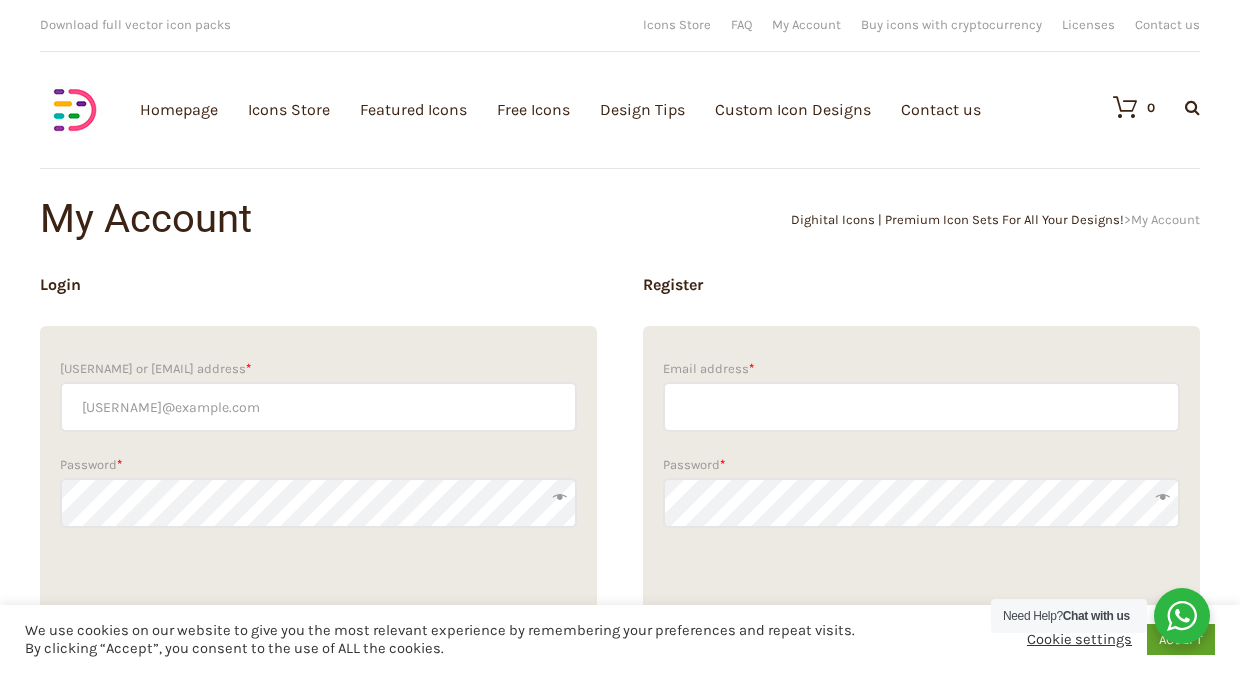 type on "[USERNAME]@example.com" 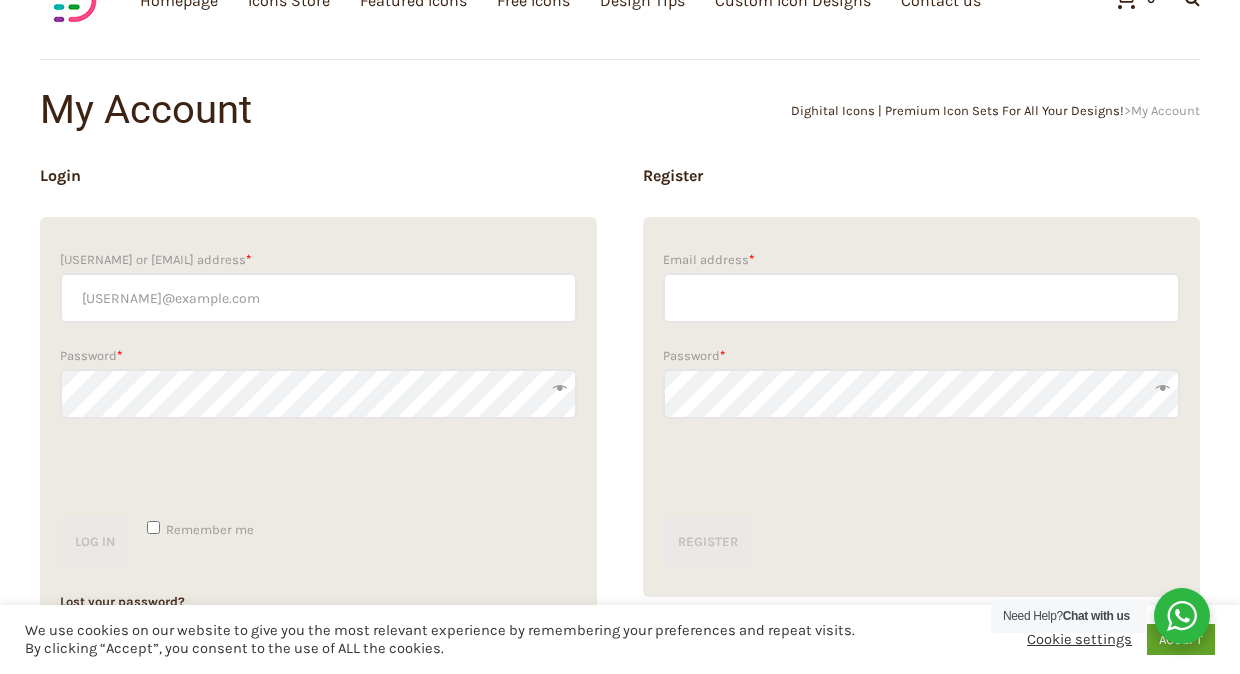 scroll, scrollTop: 138, scrollLeft: 0, axis: vertical 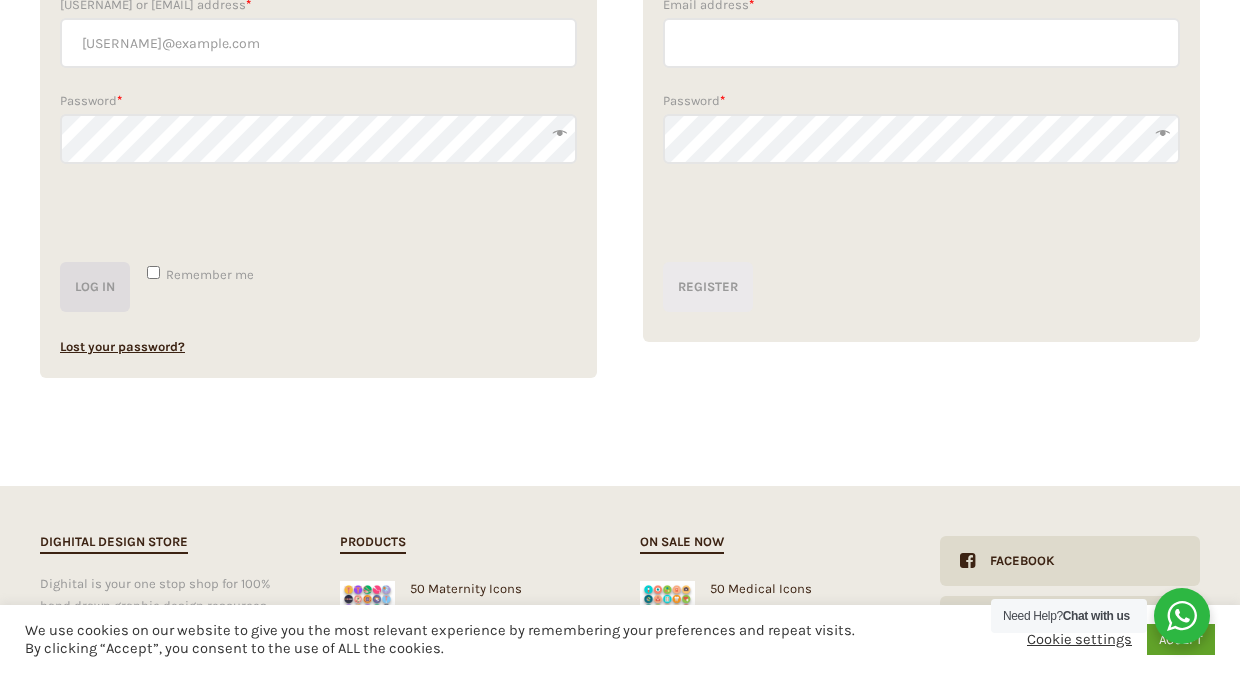 click on "Log in" at bounding box center (95, 287) 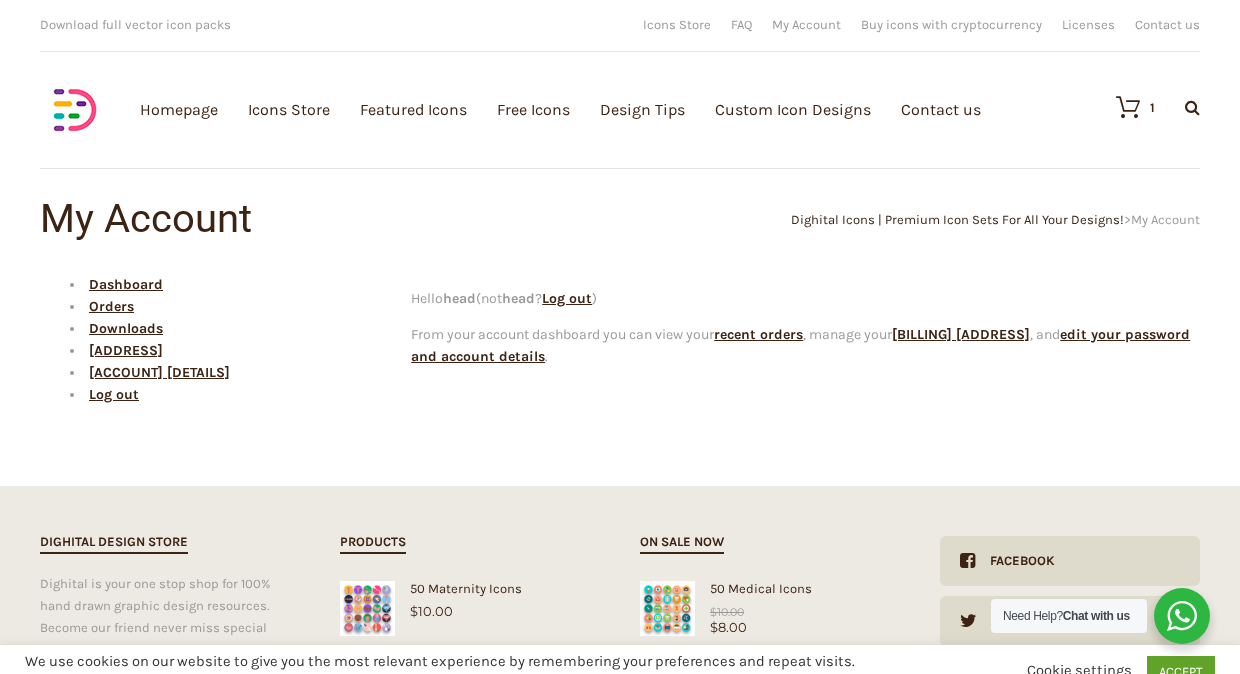 scroll, scrollTop: 0, scrollLeft: 0, axis: both 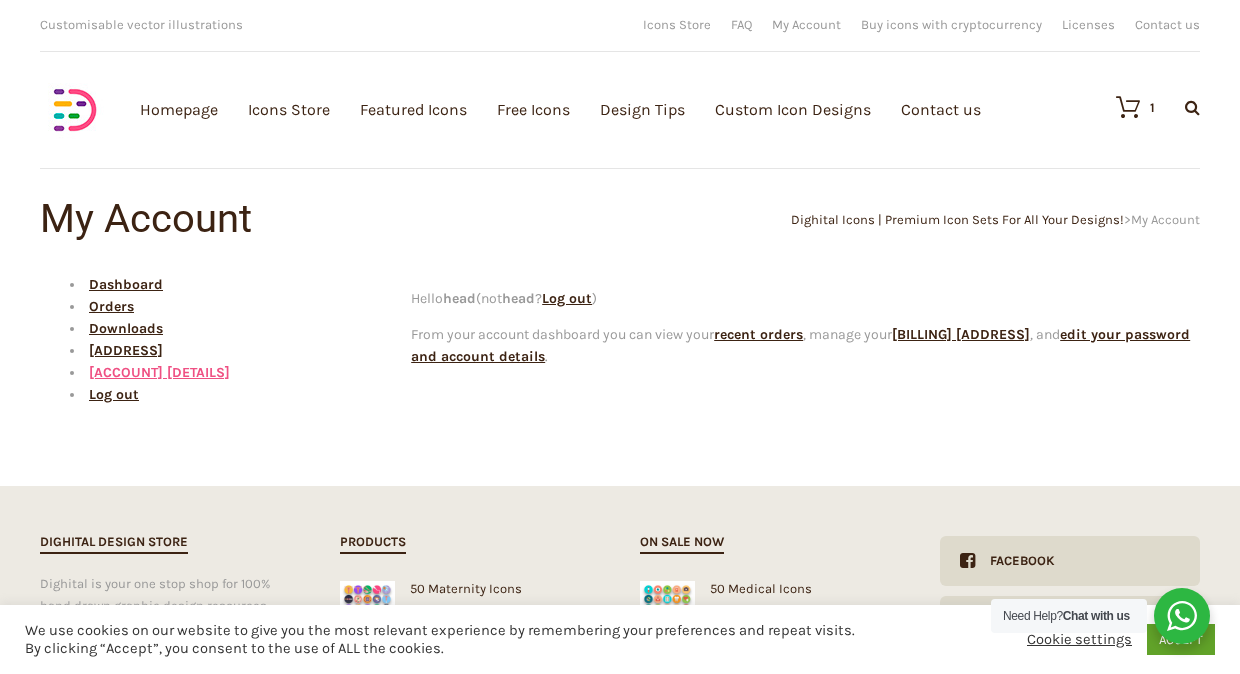 click on "Account details" at bounding box center [159, 372] 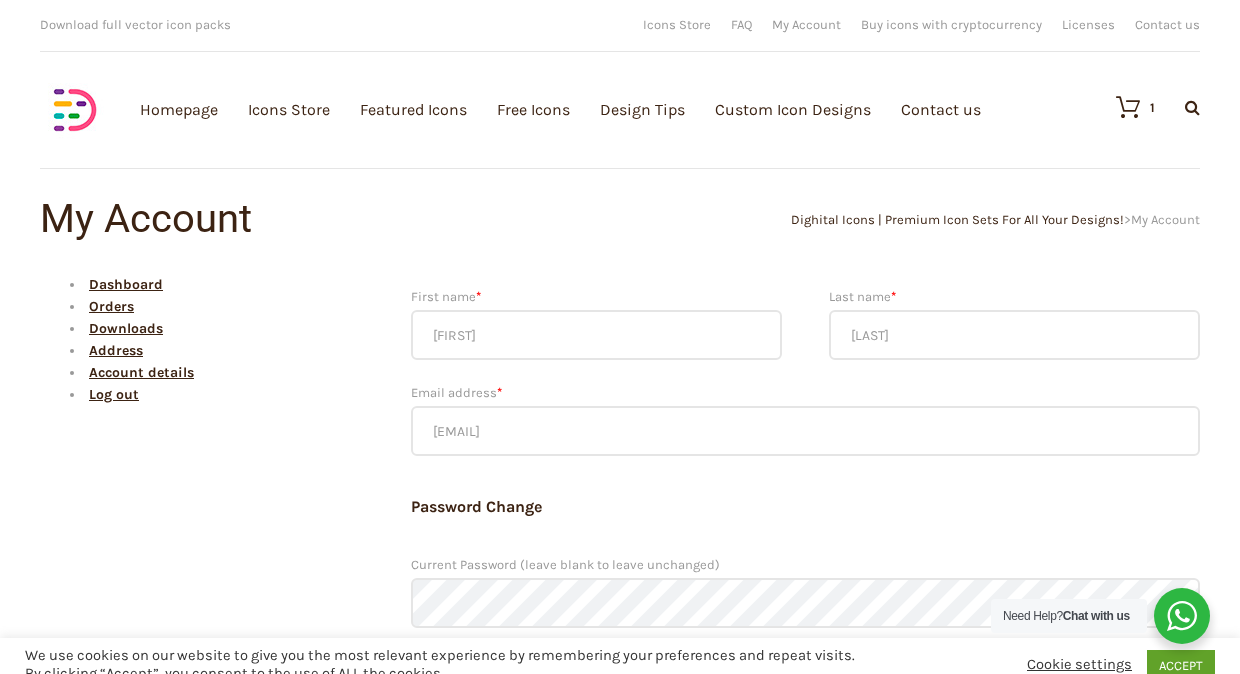 scroll, scrollTop: 0, scrollLeft: 0, axis: both 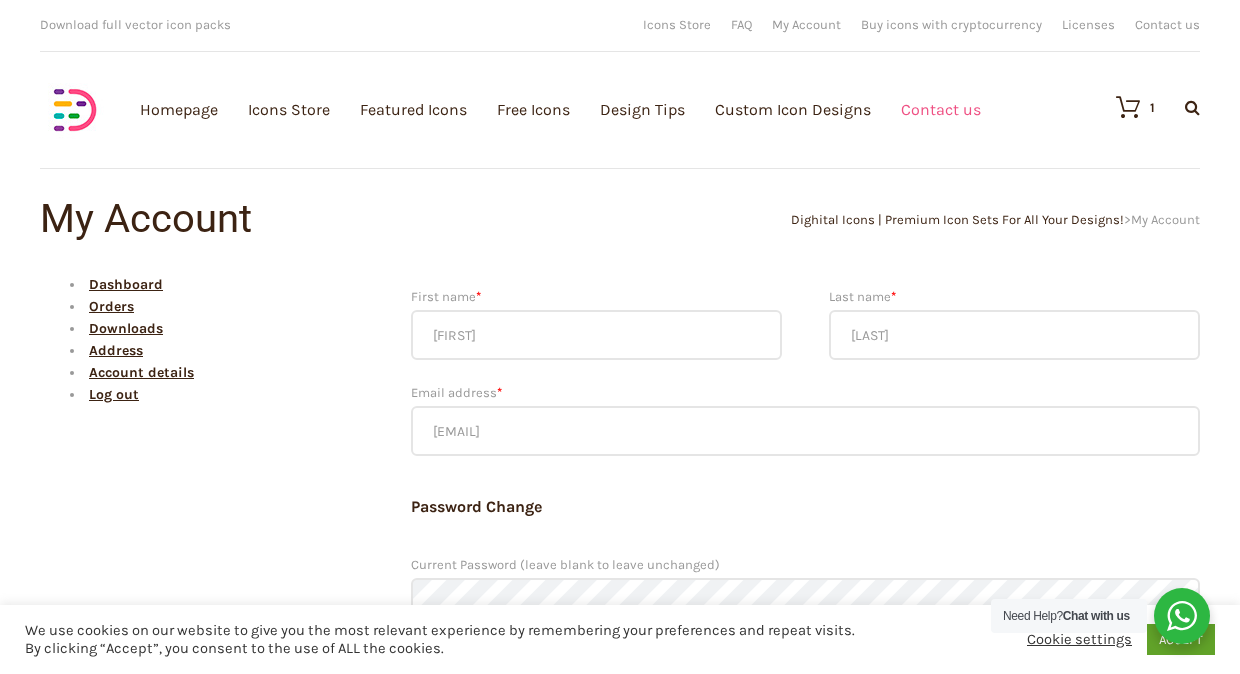 click on "Contact us" at bounding box center (941, 109) 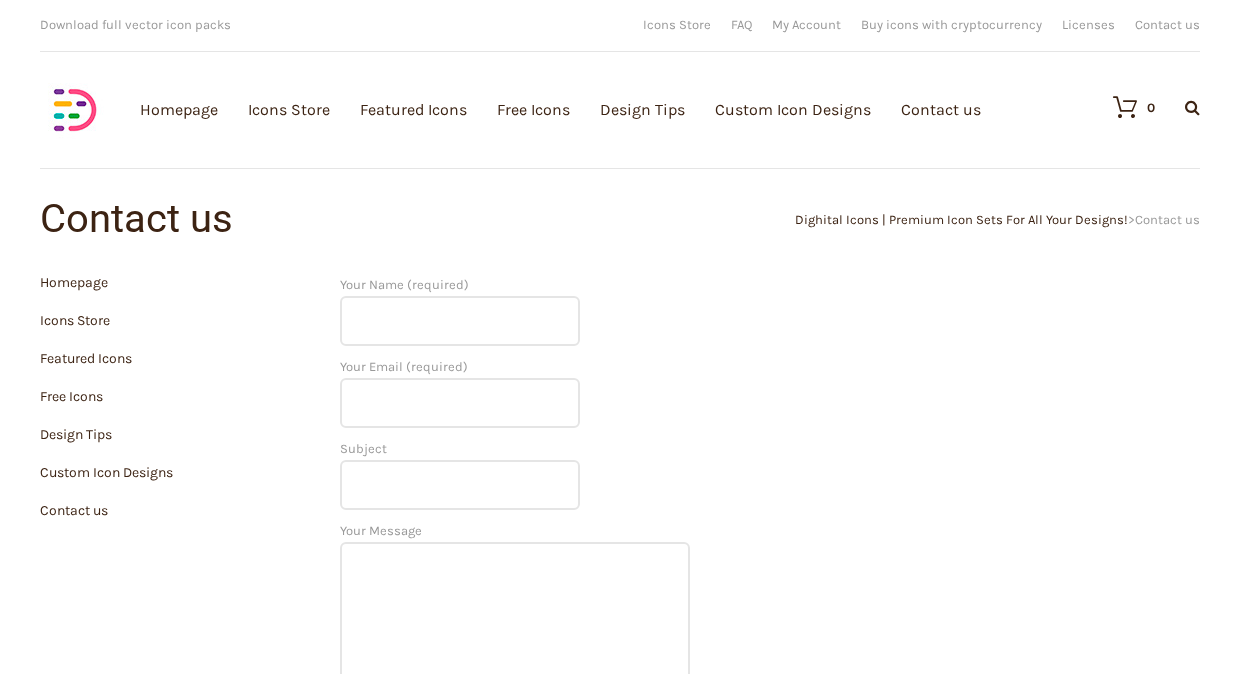 scroll, scrollTop: 0, scrollLeft: 0, axis: both 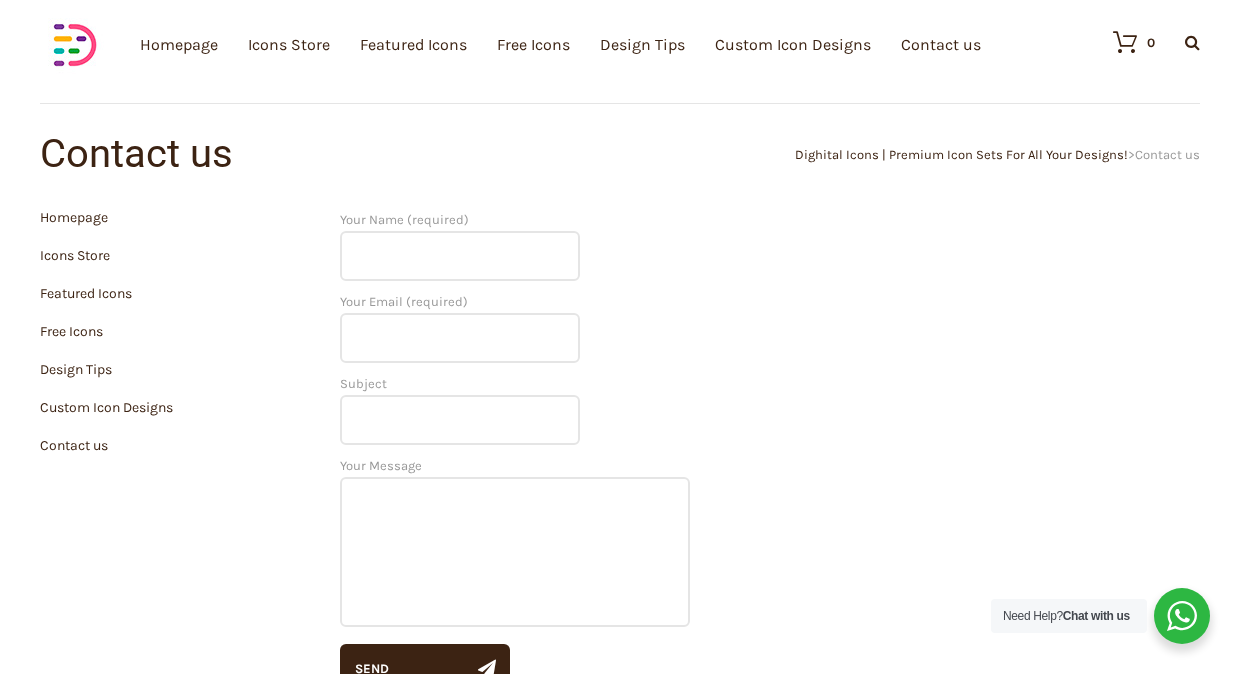 paste on "head@fabros-team.com" 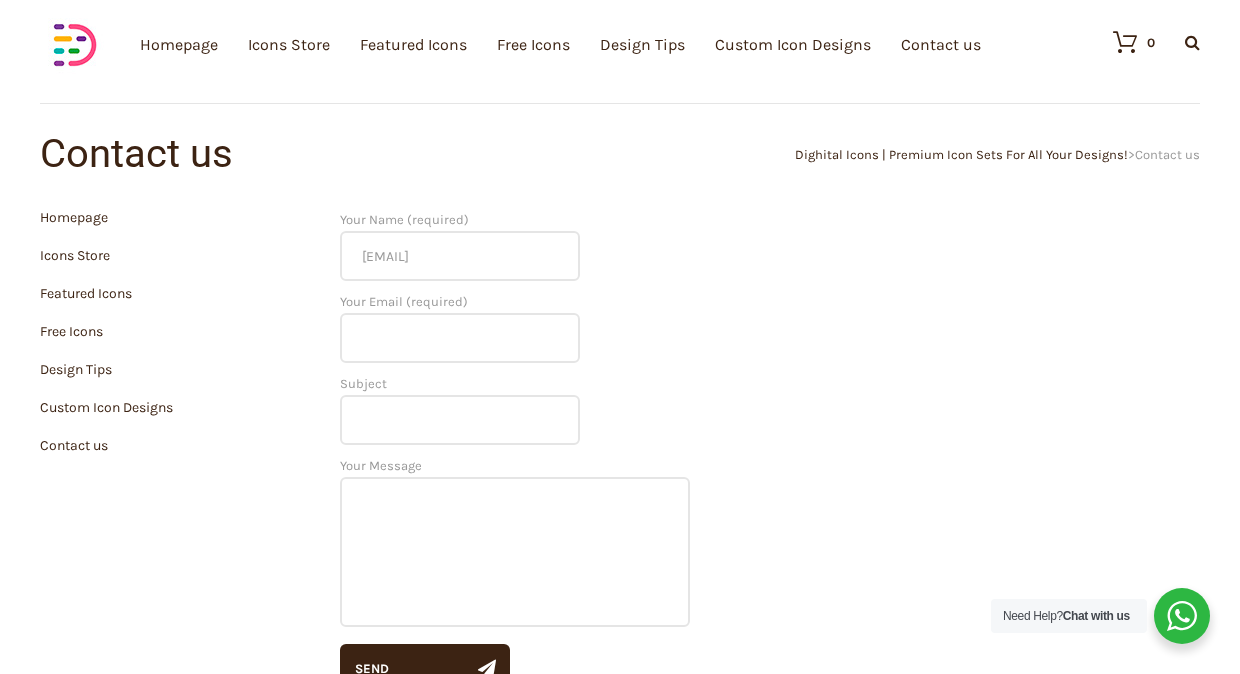 type on "head@fabros-team.com" 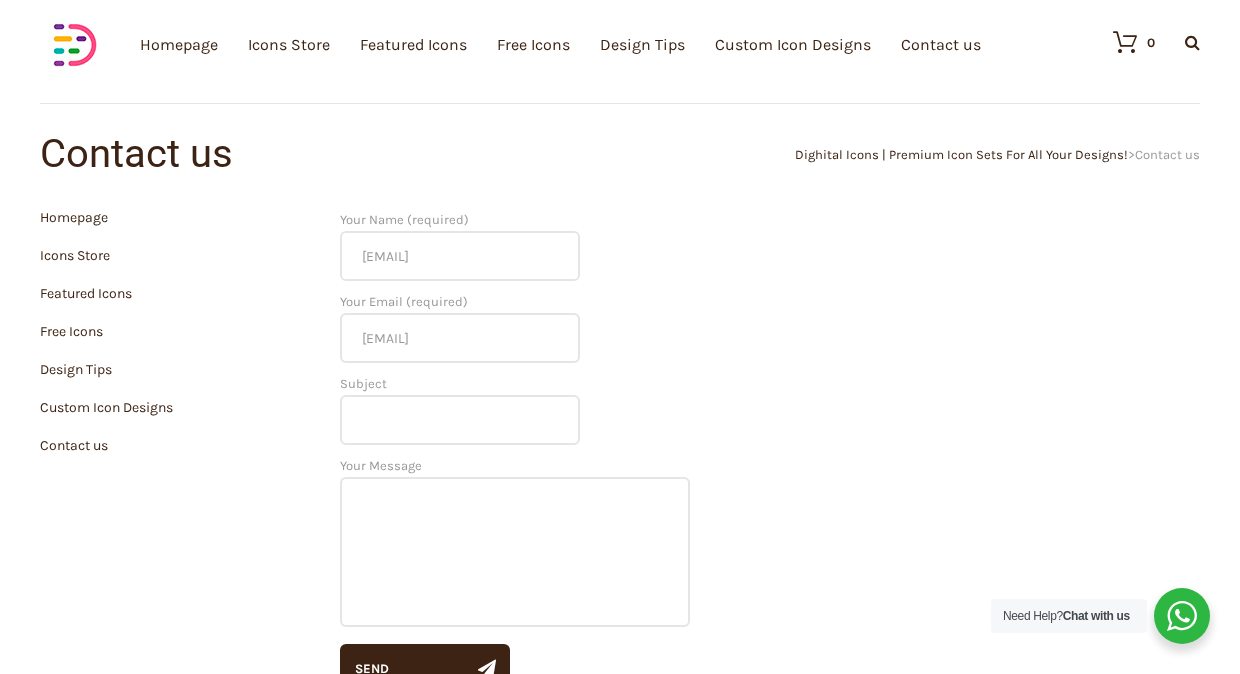 type on "head@fabros-team.com" 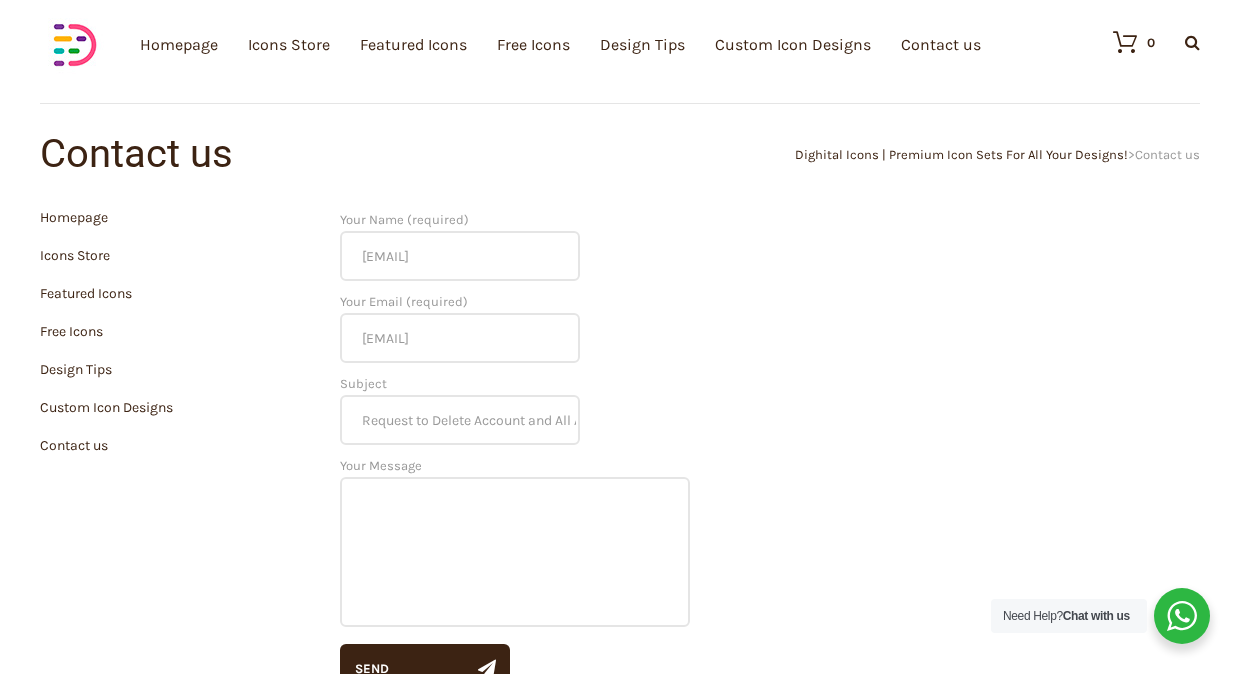 scroll, scrollTop: 0, scrollLeft: 107, axis: horizontal 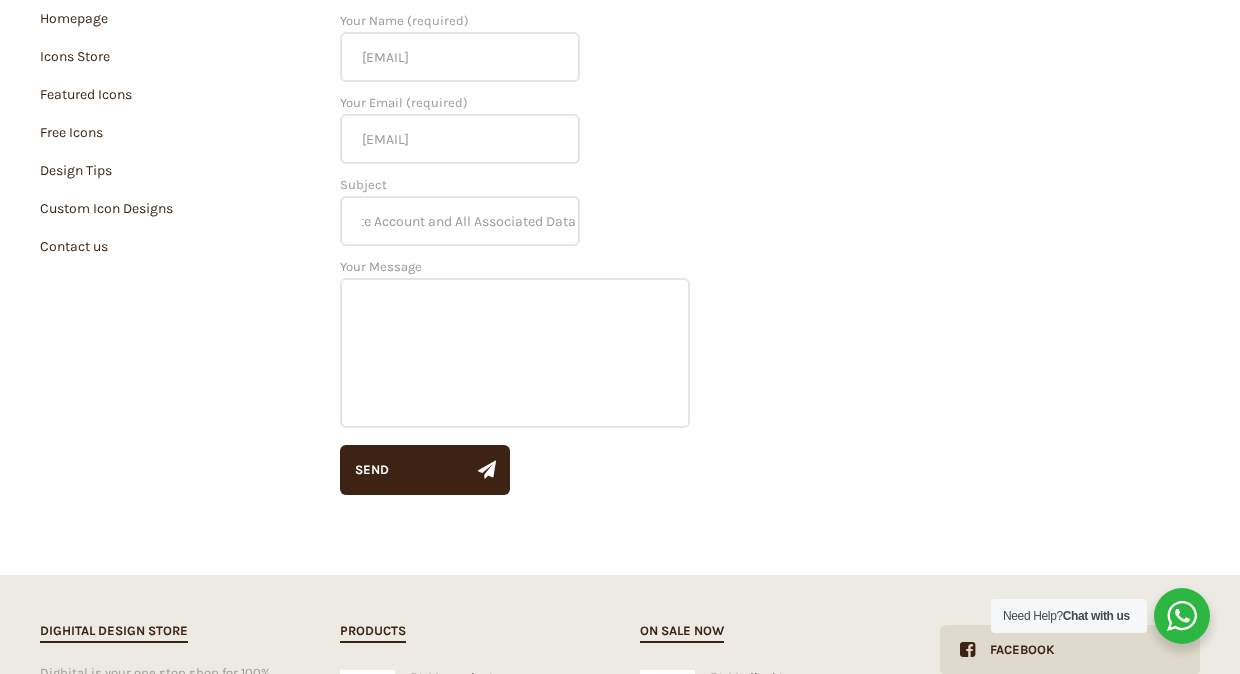 type on "Request to Delete Account and All Associated Data" 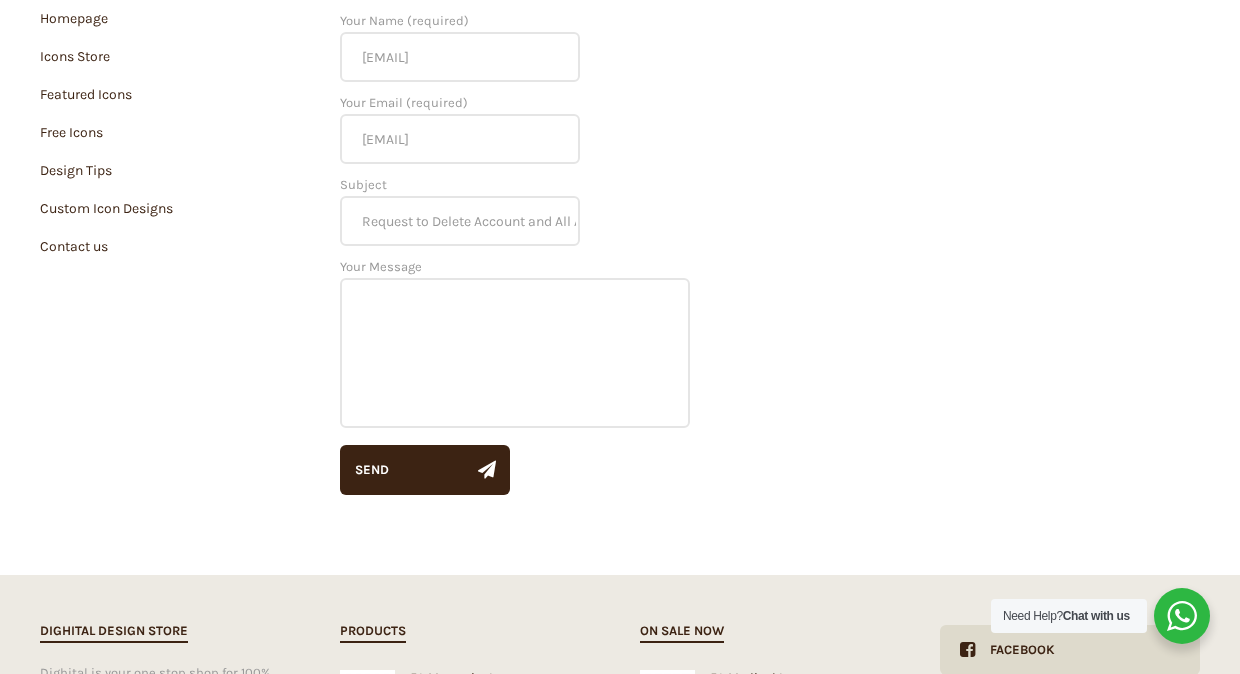 click on "Your Message" at bounding box center [515, 353] 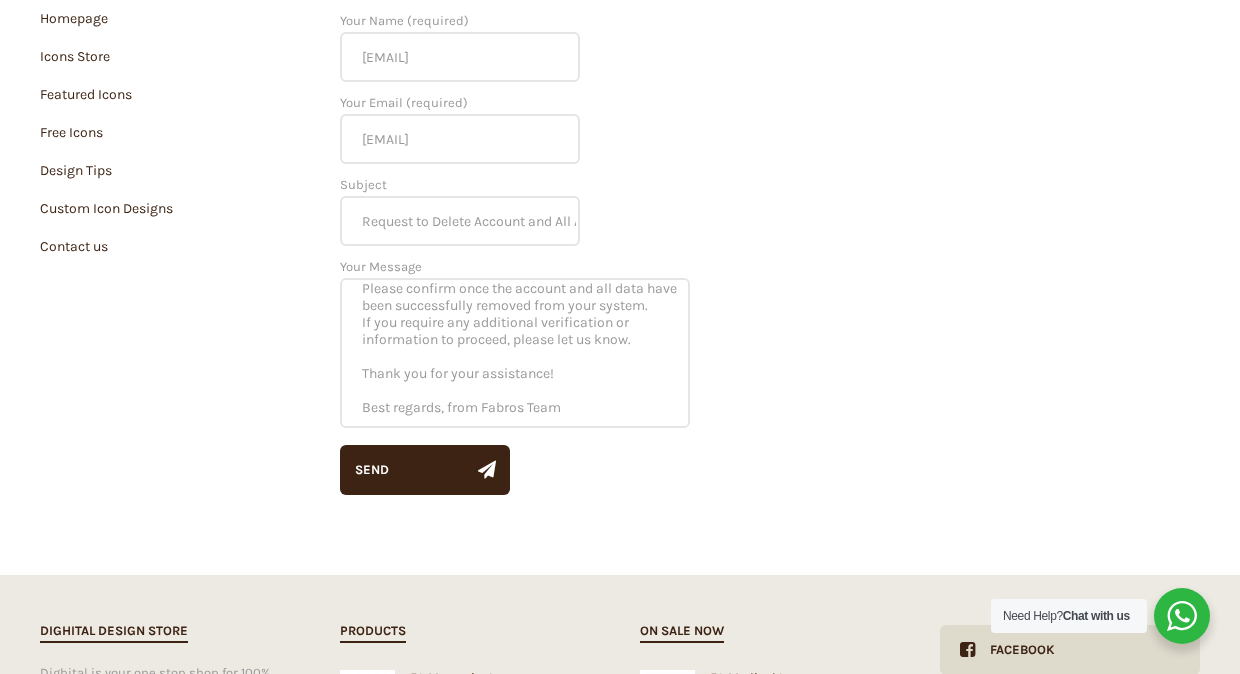 scroll, scrollTop: 0, scrollLeft: 0, axis: both 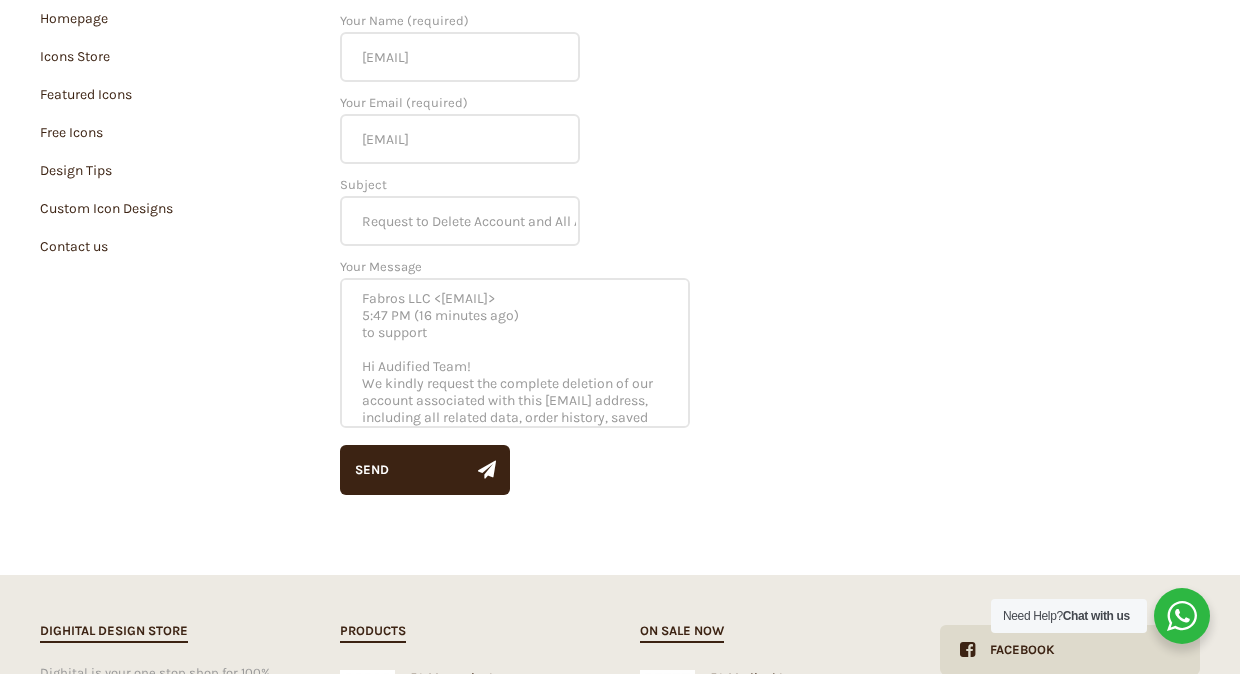 drag, startPoint x: 454, startPoint y: 357, endPoint x: 346, endPoint y: 299, distance: 122.588745 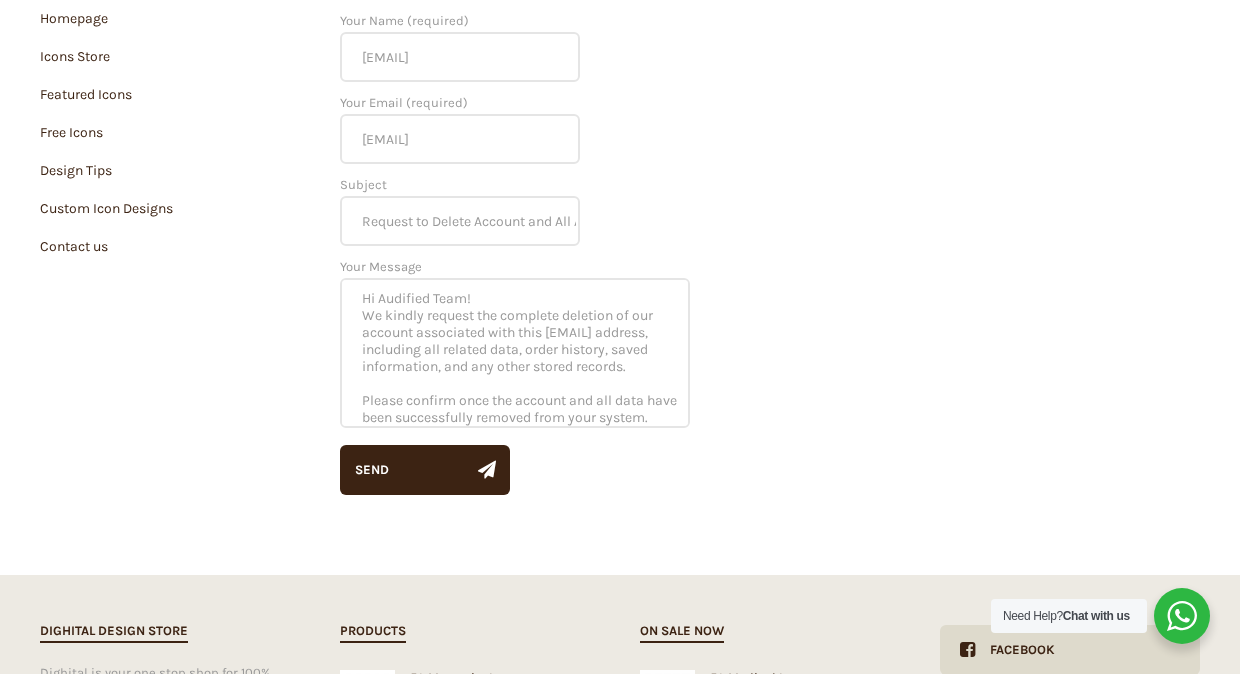 drag, startPoint x: 375, startPoint y: 295, endPoint x: 465, endPoint y: 290, distance: 90.13878 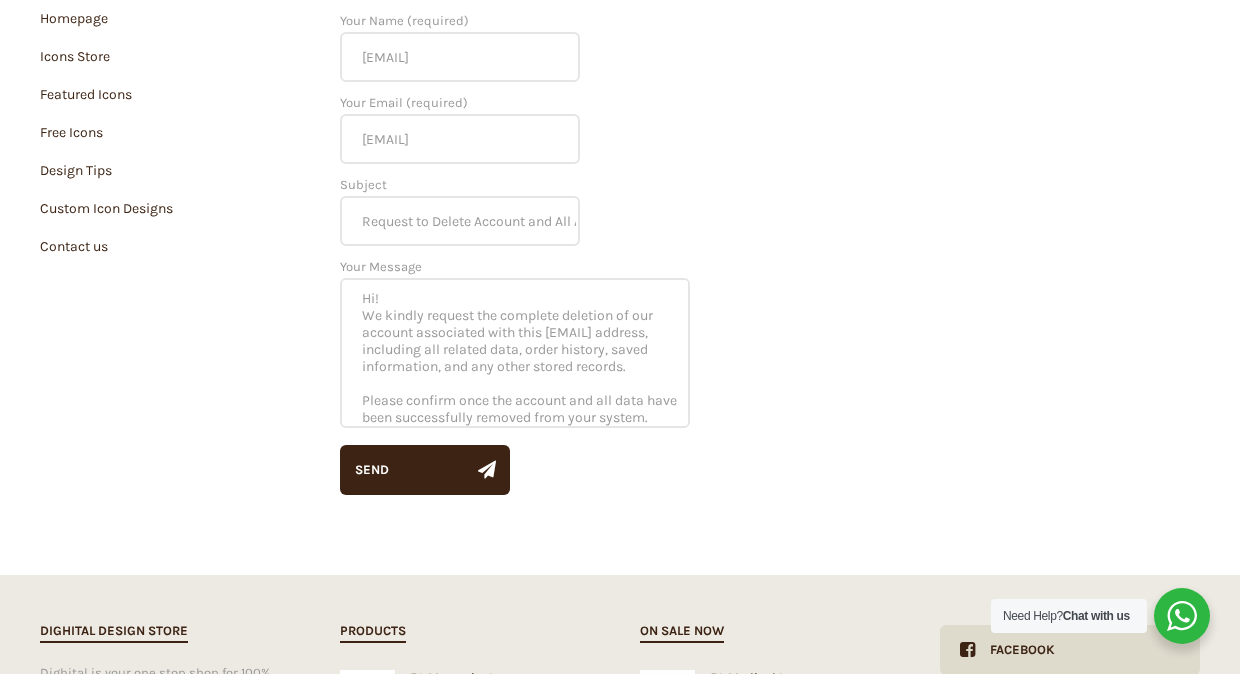 click on "Hi!
We kindly request the complete deletion of our account associated with this email address, including all related data, order history, saved information, and any other stored records.
Please confirm once the account and all data have been successfully removed from your system.
If you require any additional verification or information to proceed, please let us know.
Thank you for your assistance!
Best regards, from Fabros Team" at bounding box center (515, 353) 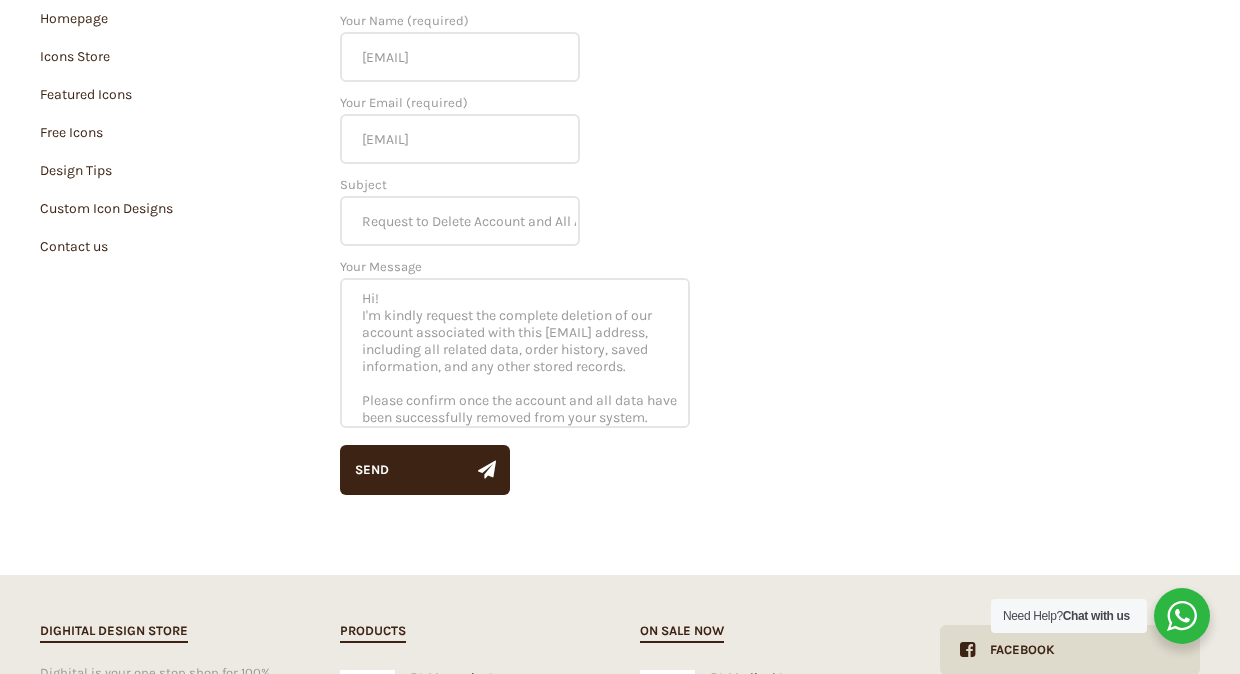 click on "Hi!
I'm kindly request the complete deletion of our account associated with this email address, including all related data, order history, saved information, and any other stored records.
Please confirm once the account and all data have been successfully removed from your system.
If you require any additional verification or information to proceed, please let us know.
Thank you for your assistance!
Best regards, from Fabros Team" at bounding box center (515, 353) 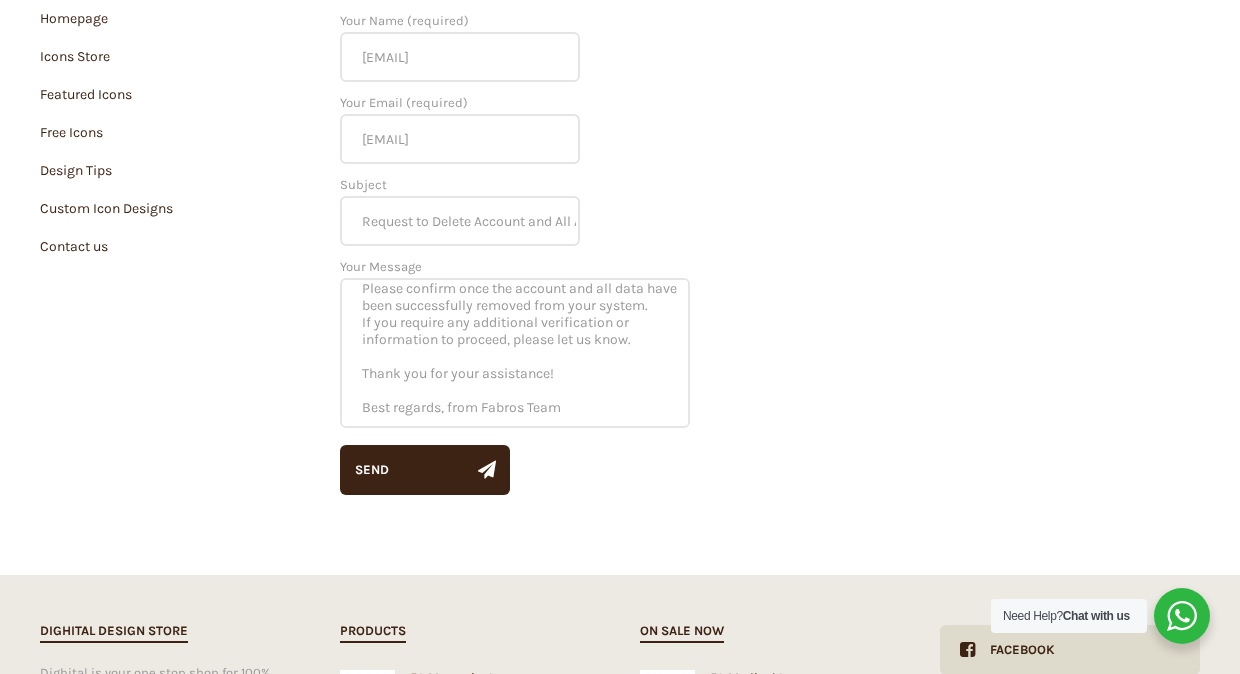 scroll, scrollTop: 121, scrollLeft: 0, axis: vertical 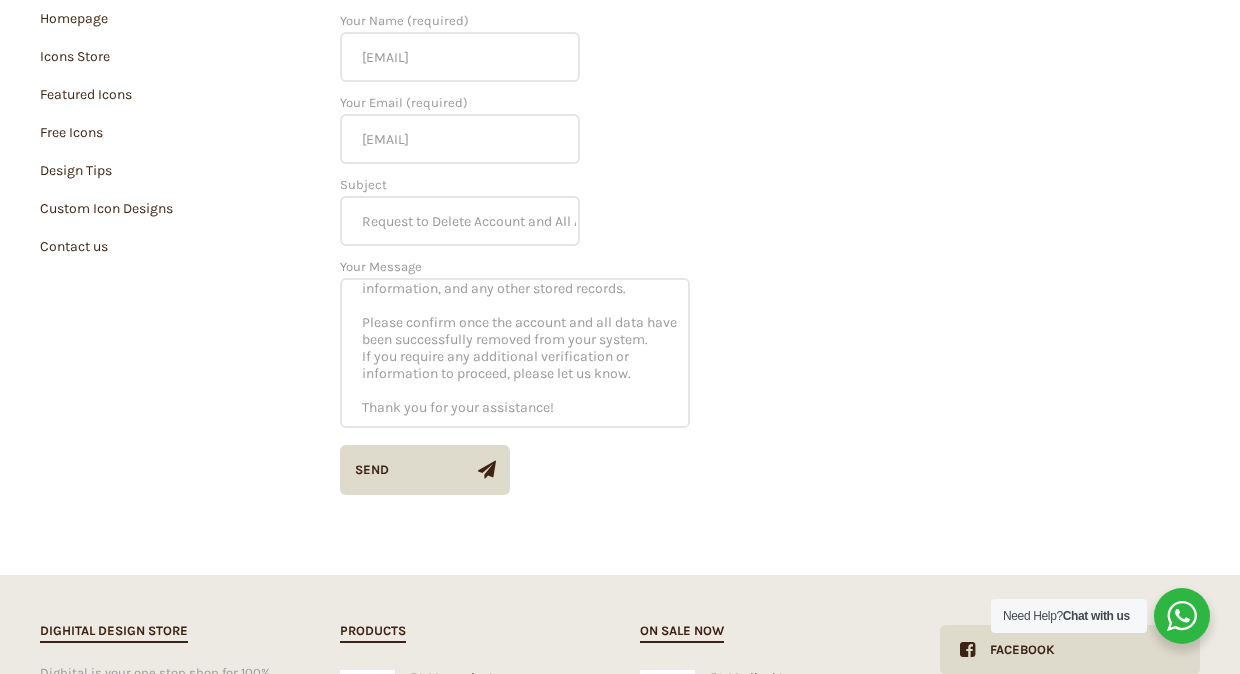 type on "Hi!
I'm kindly request the complete deletion of account associated with this email address, including all related data, order history, saved information, and any other stored records.
Please confirm once the account and all data have been successfully removed from your system.
If you require any additional verification or information to proceed, please let us know.
Thank you for your assistance!" 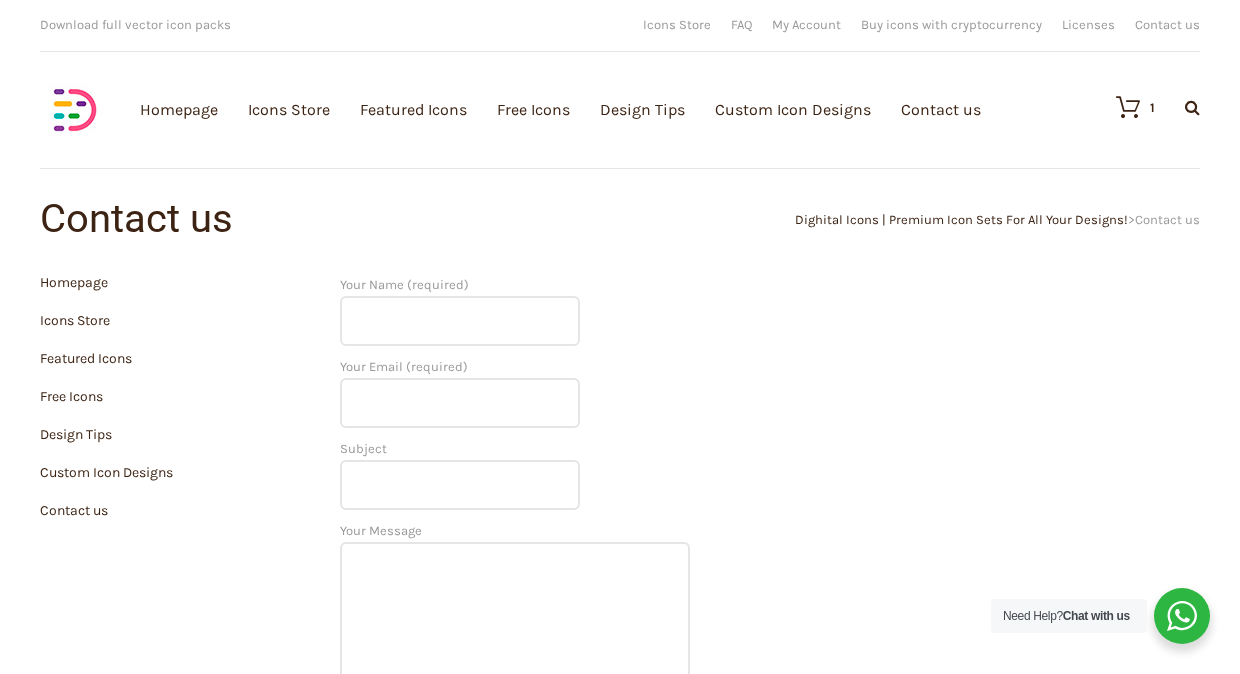 scroll, scrollTop: 274, scrollLeft: 0, axis: vertical 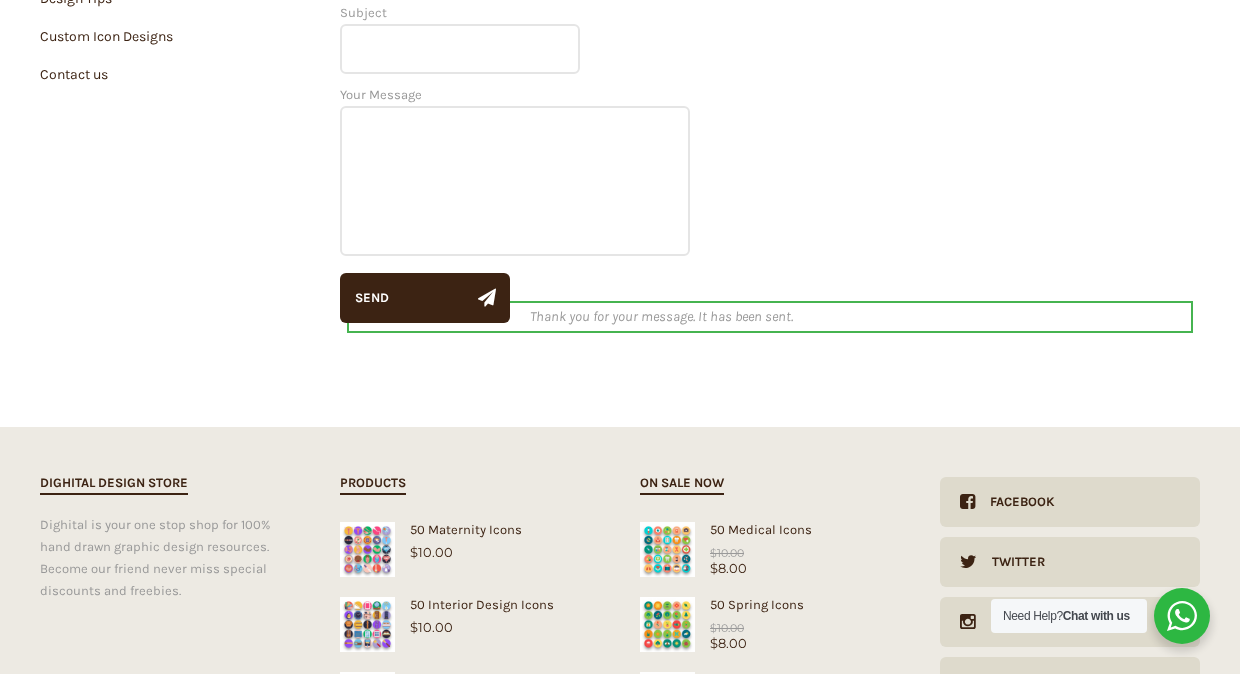 click on "Thank you for your message. It has been sent." at bounding box center [770, 317] 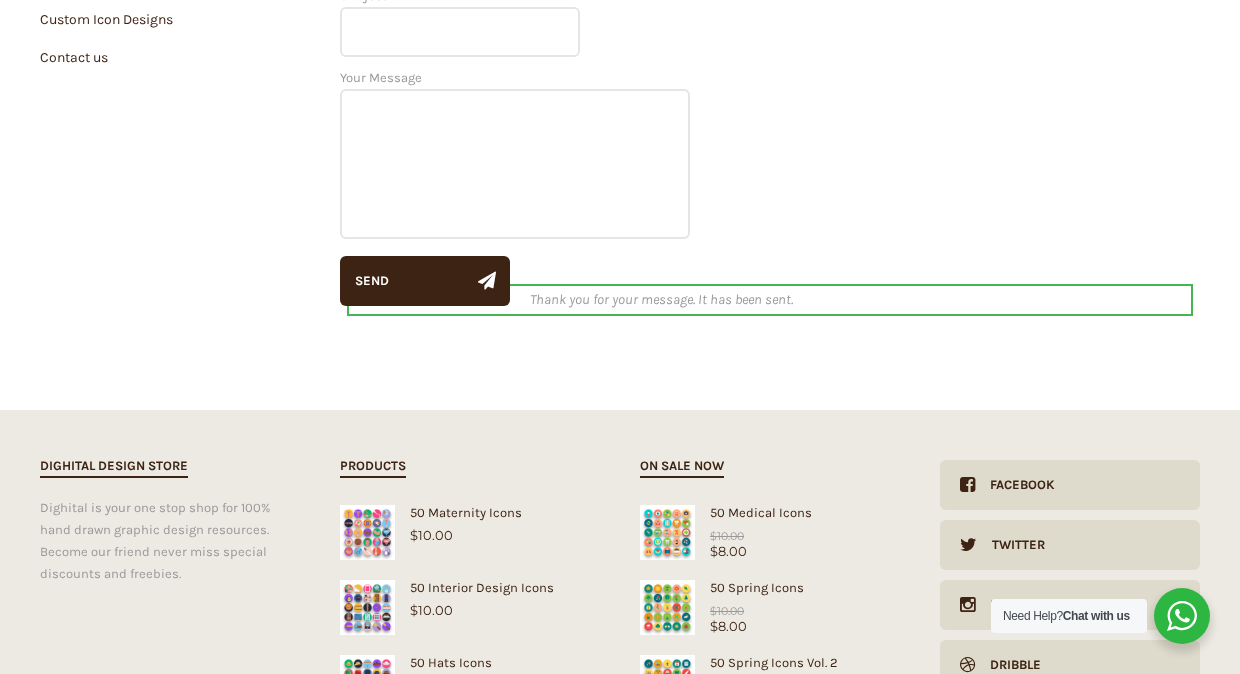 click on "Thank you for your message. It has been sent.
[NAME] (required)
[EMAIL] (required)
Subject
Your Message
Send
Send Δ Thank you for your message. It has been sent." at bounding box center [770, 75] 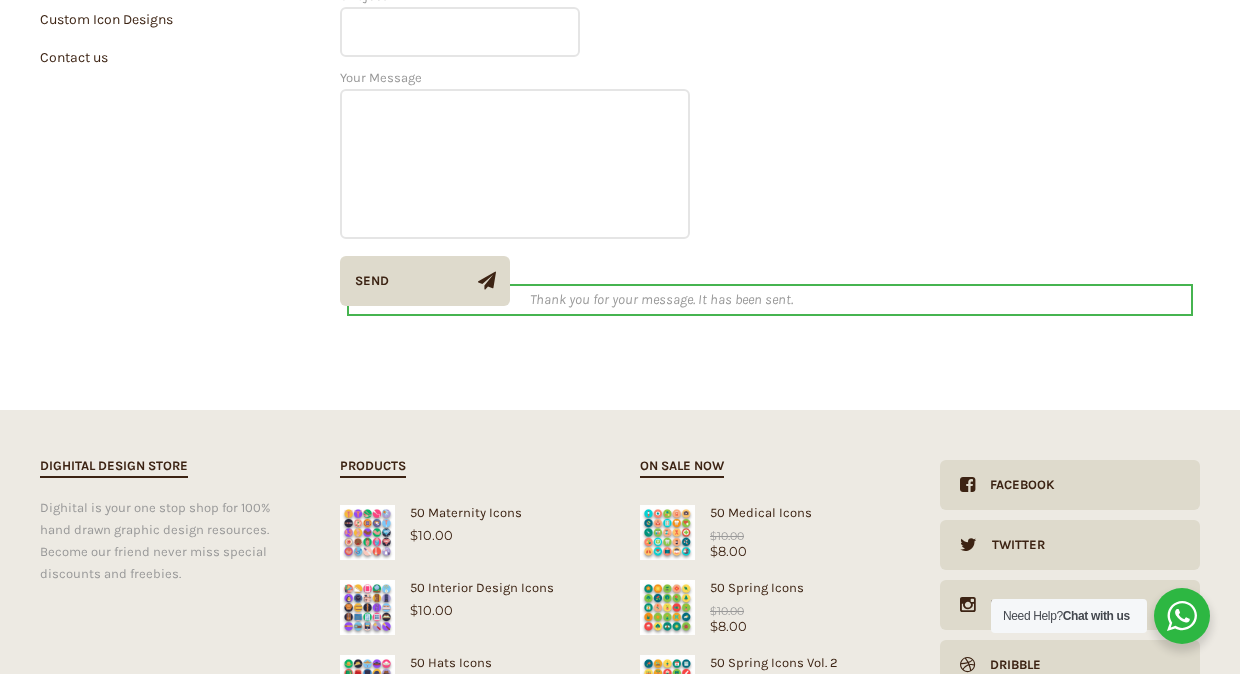 click on "Send" at bounding box center (425, 281) 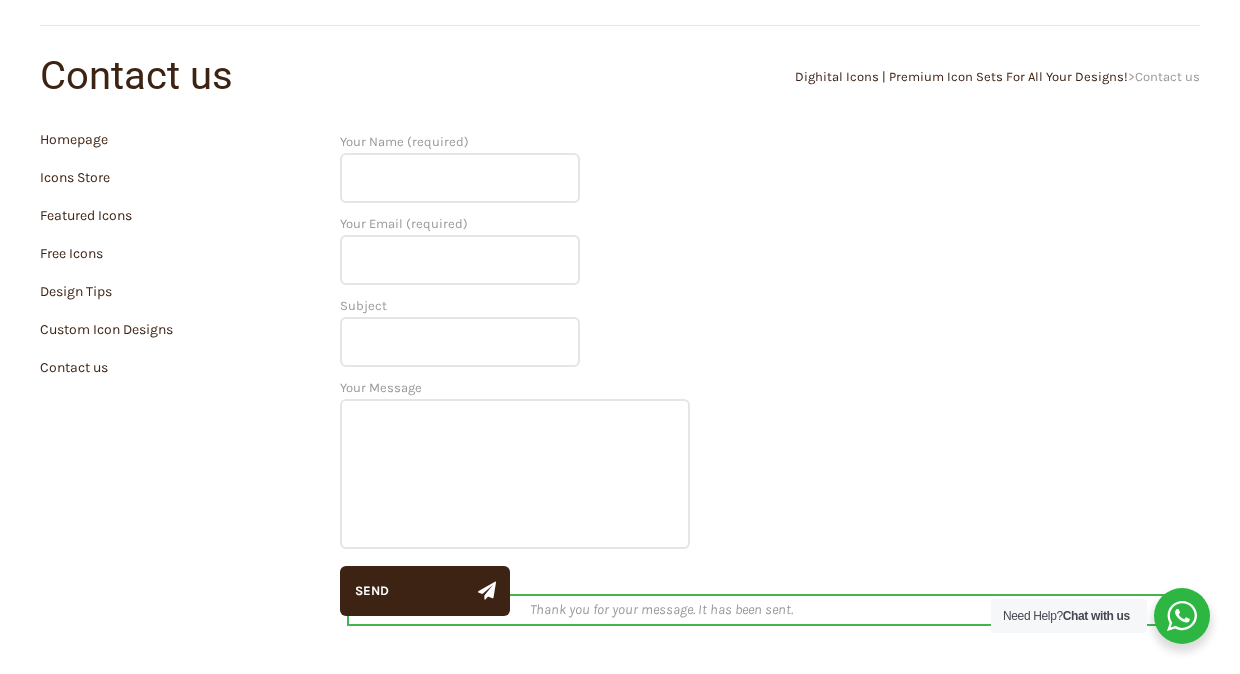 scroll, scrollTop: 0, scrollLeft: 0, axis: both 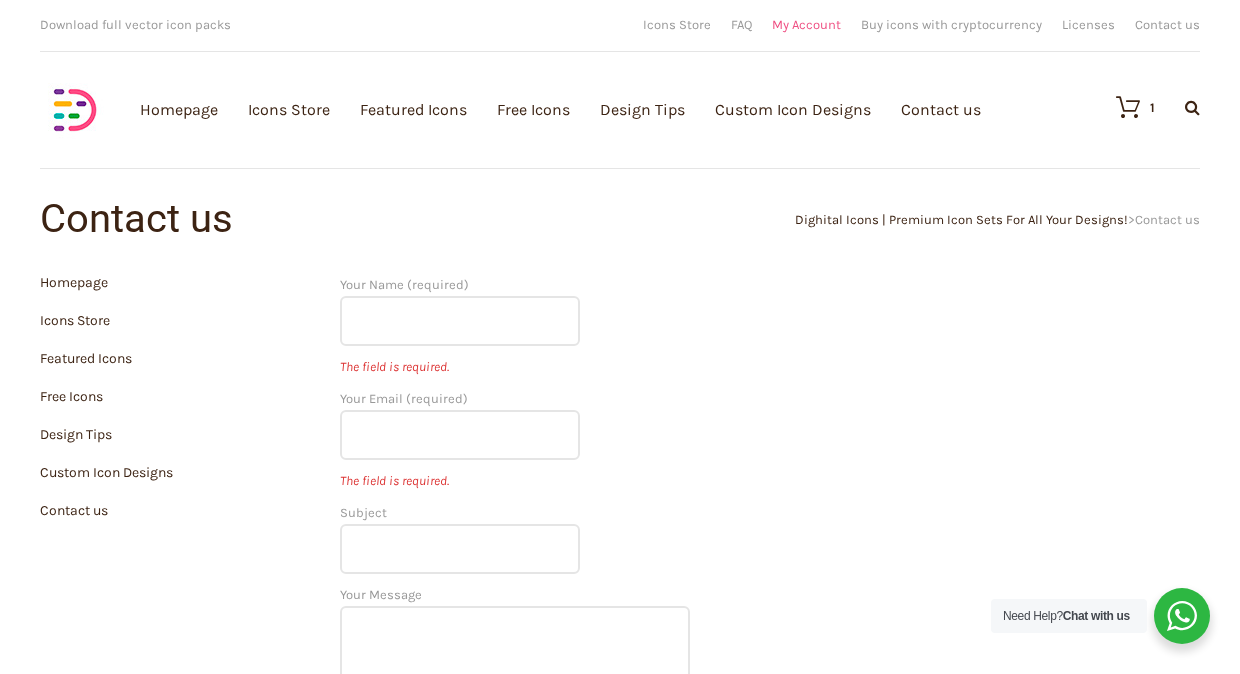 click on "My Account" at bounding box center [806, 24] 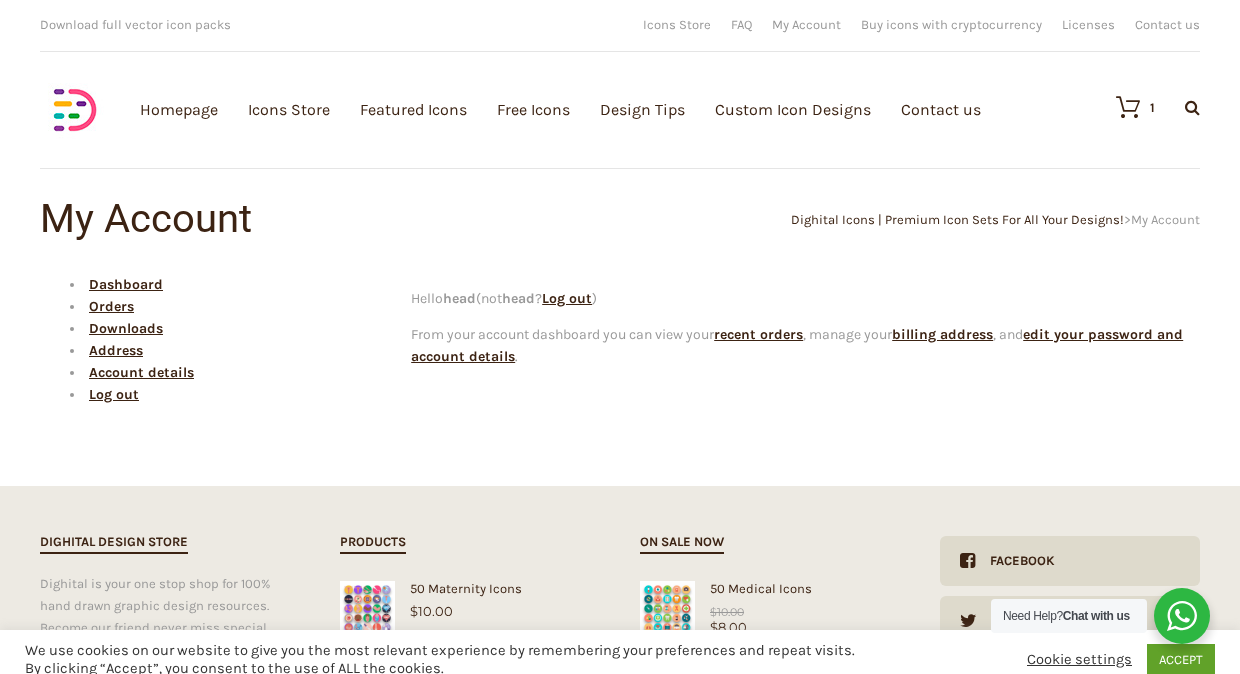 scroll, scrollTop: 0, scrollLeft: 0, axis: both 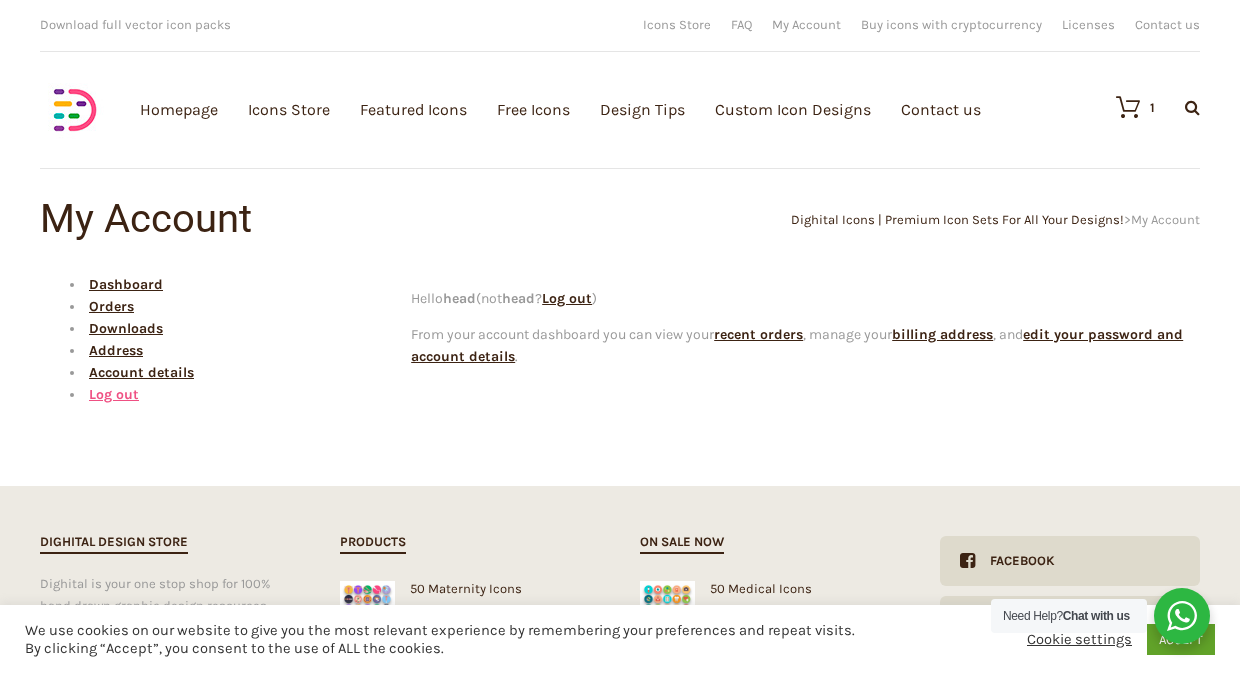 click on "Log out" at bounding box center (114, 394) 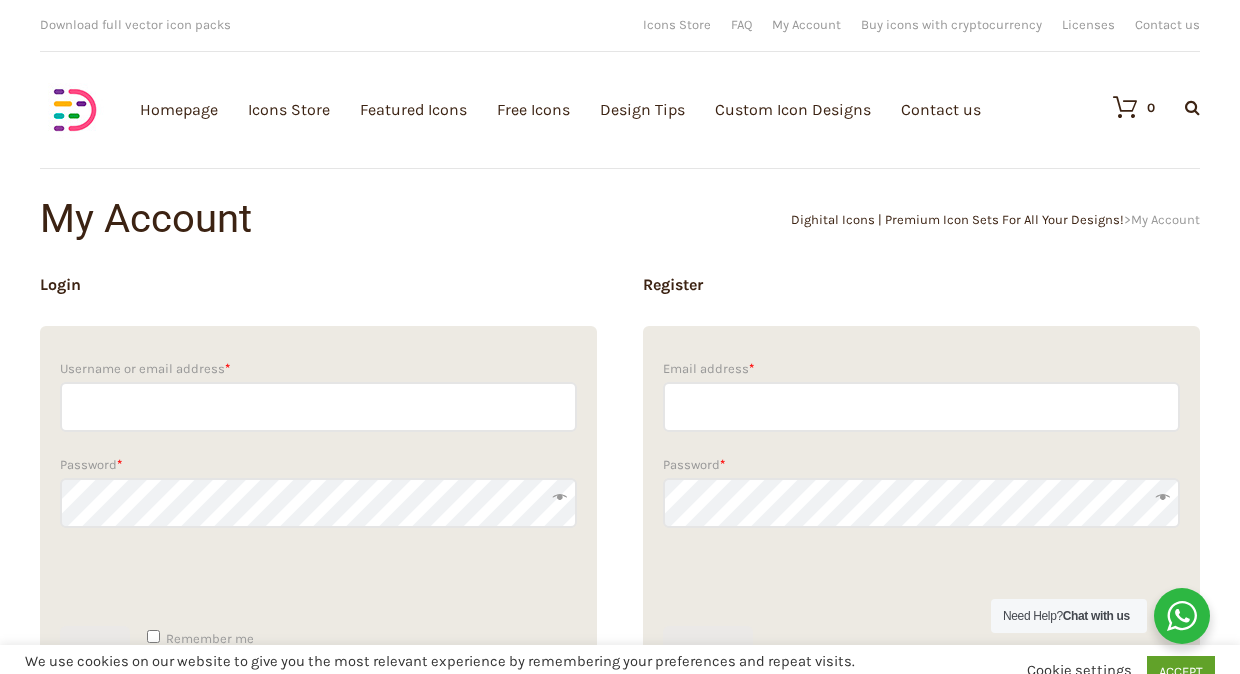 scroll, scrollTop: 0, scrollLeft: 0, axis: both 